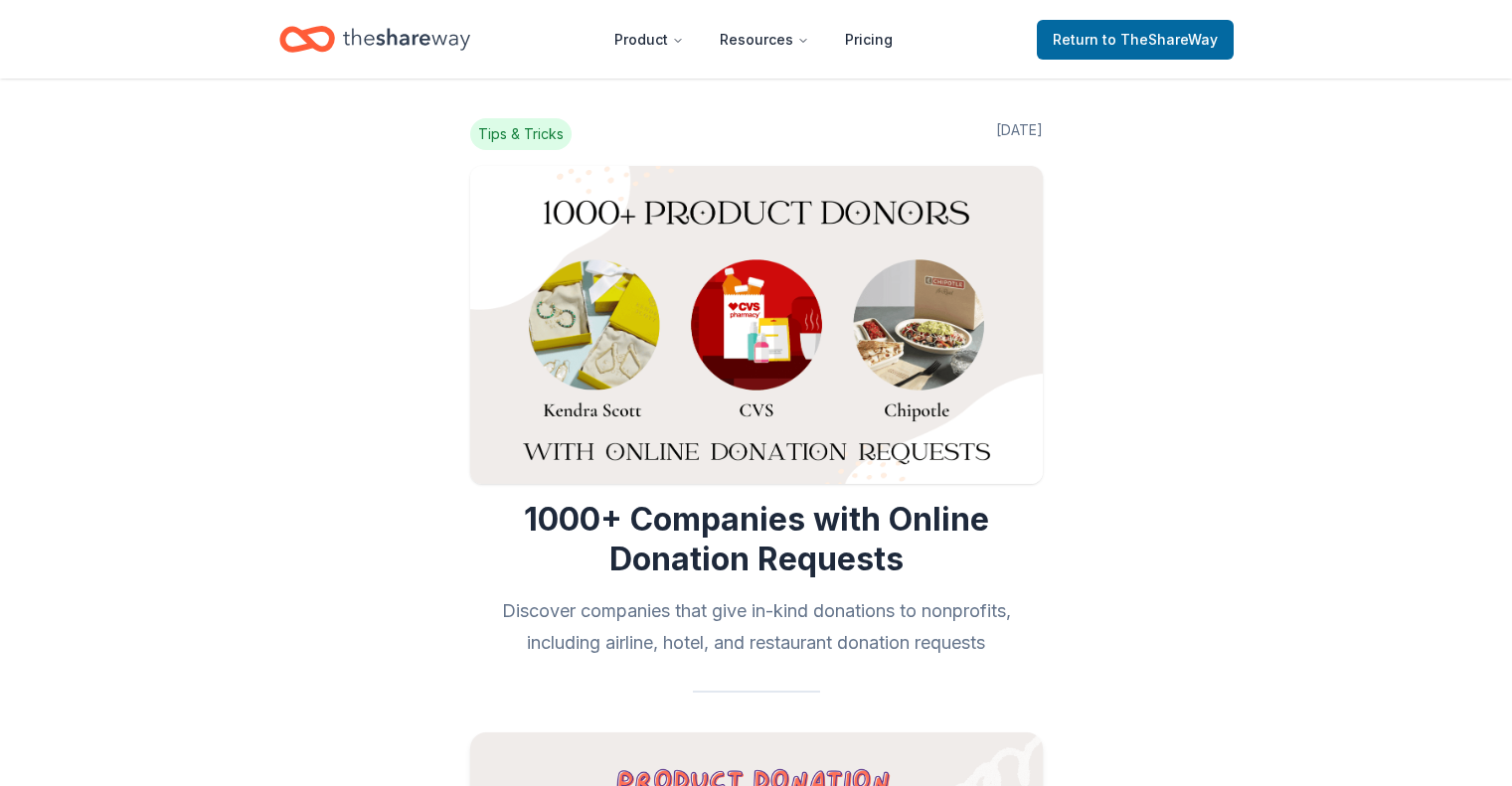 scroll, scrollTop: 0, scrollLeft: 0, axis: both 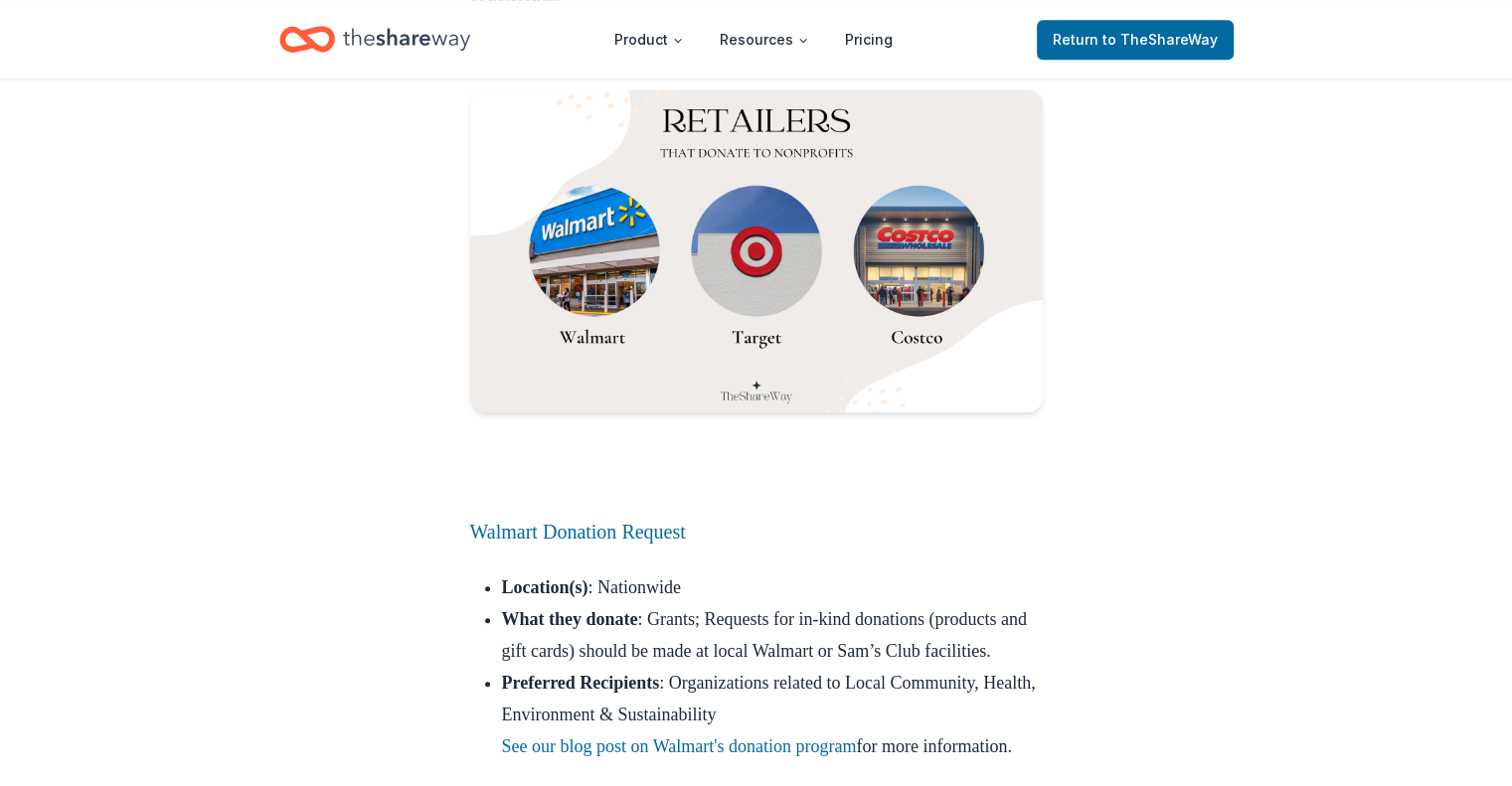 drag, startPoint x: 1520, startPoint y: 528, endPoint x: 1419, endPoint y: 606, distance: 127.6127 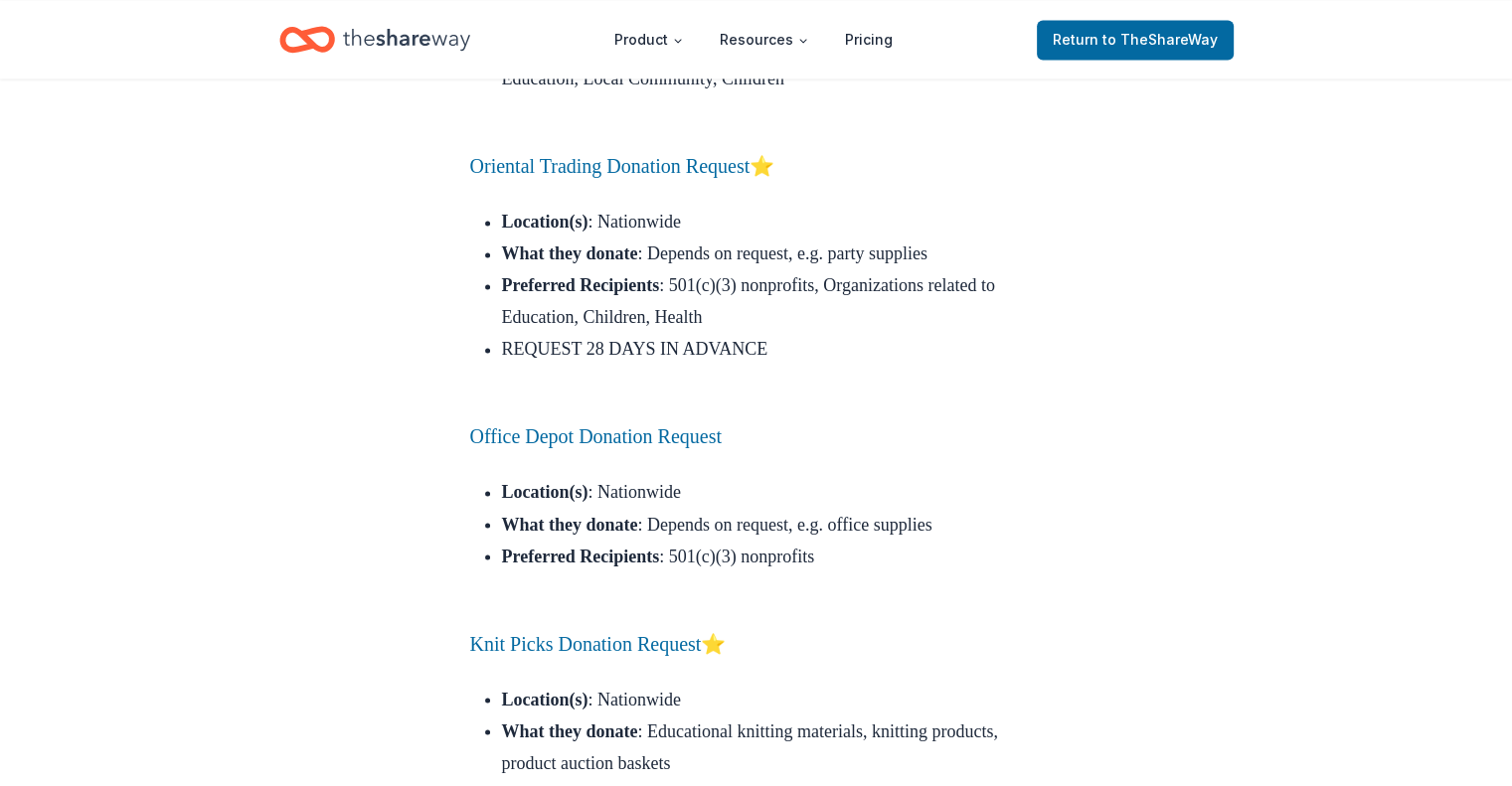 scroll, scrollTop: 18471, scrollLeft: 0, axis: vertical 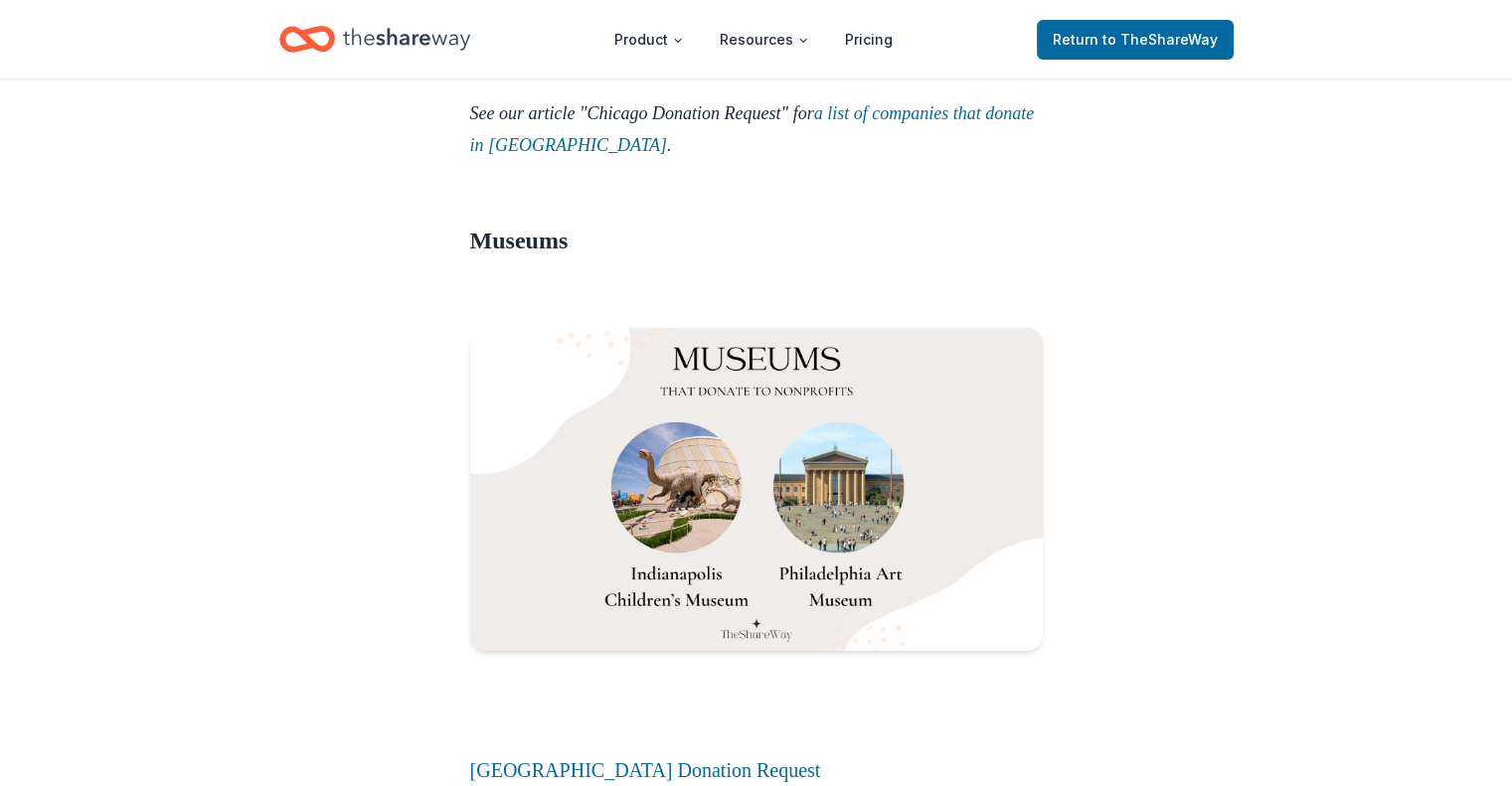 click on "Topgolf Donation Request" at bounding box center (576, 1935) 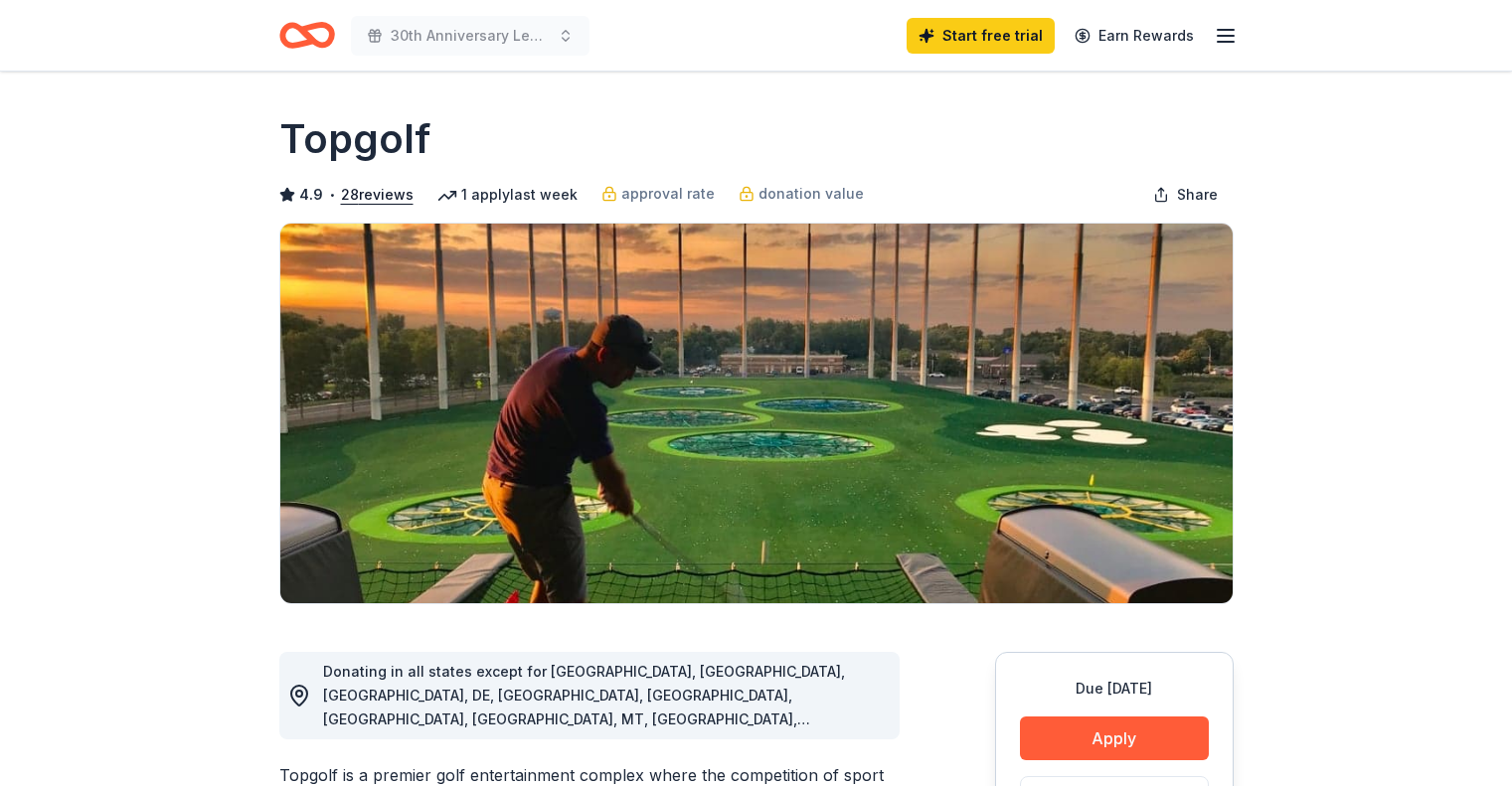 scroll, scrollTop: 0, scrollLeft: 0, axis: both 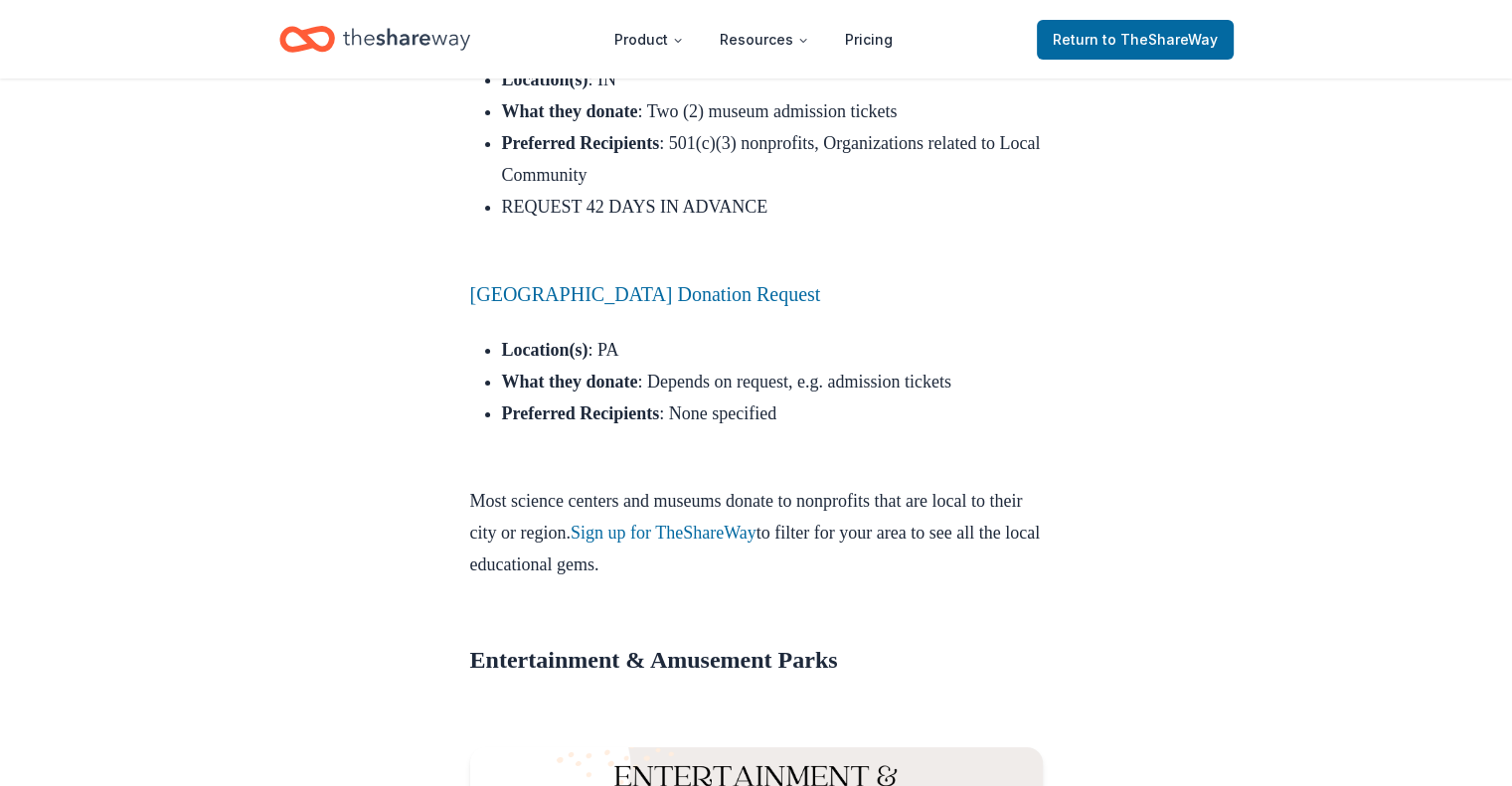 click on "Universal Orlando Resort" at bounding box center [572, 2206] 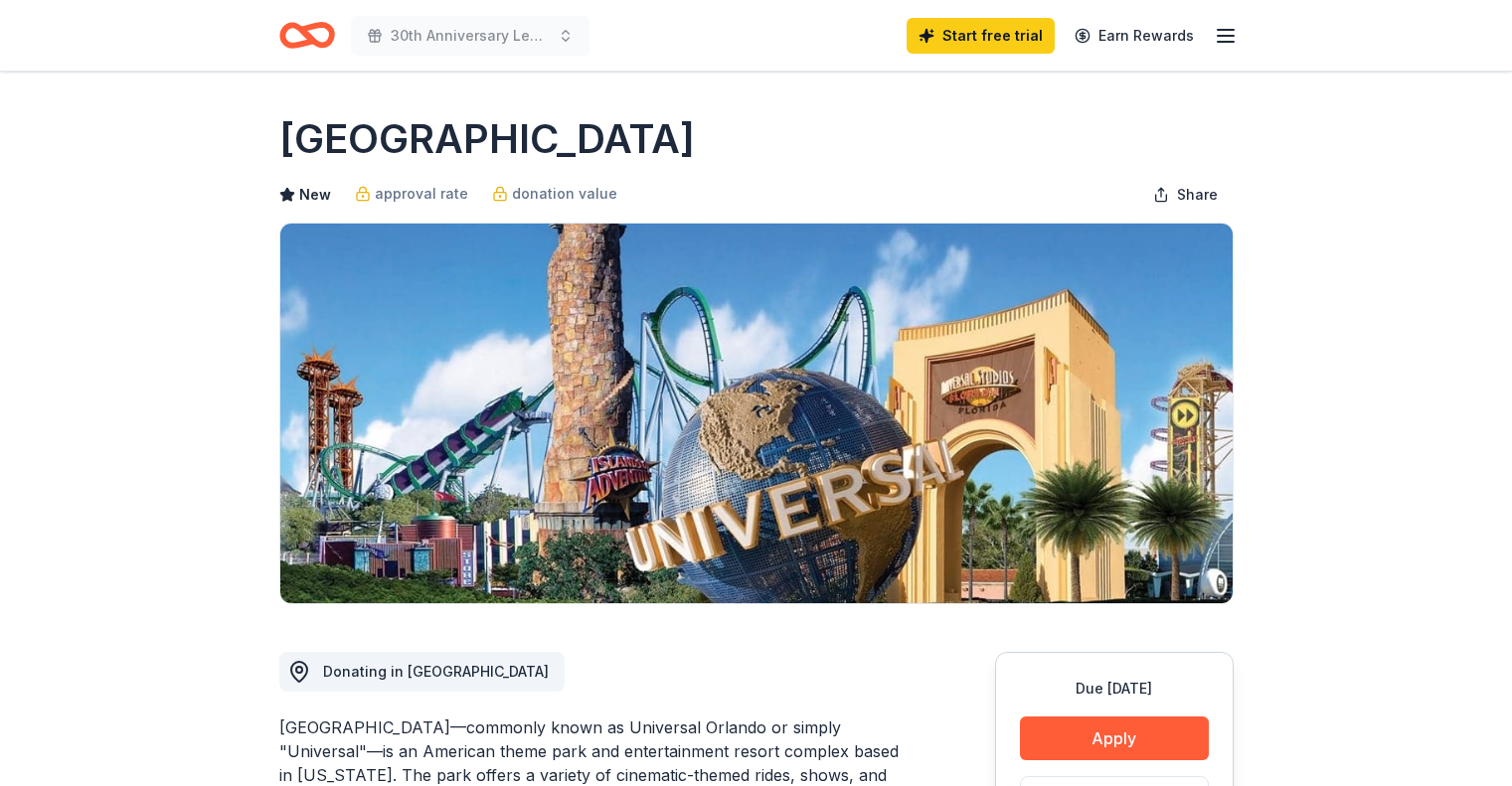 scroll, scrollTop: 0, scrollLeft: 0, axis: both 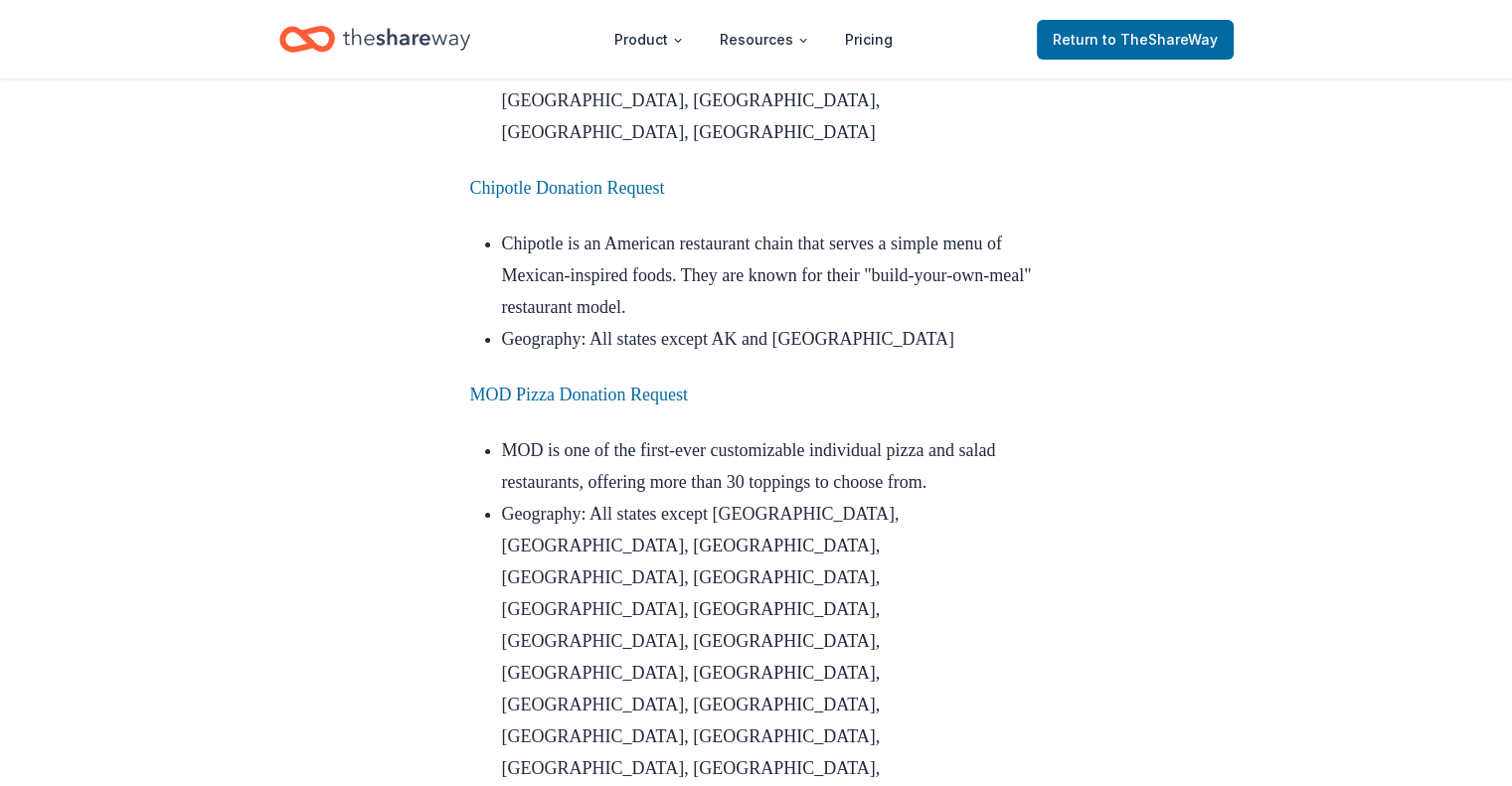 click on "[PERSON_NAME] House Donation Request" at bounding box center (632, 4512) 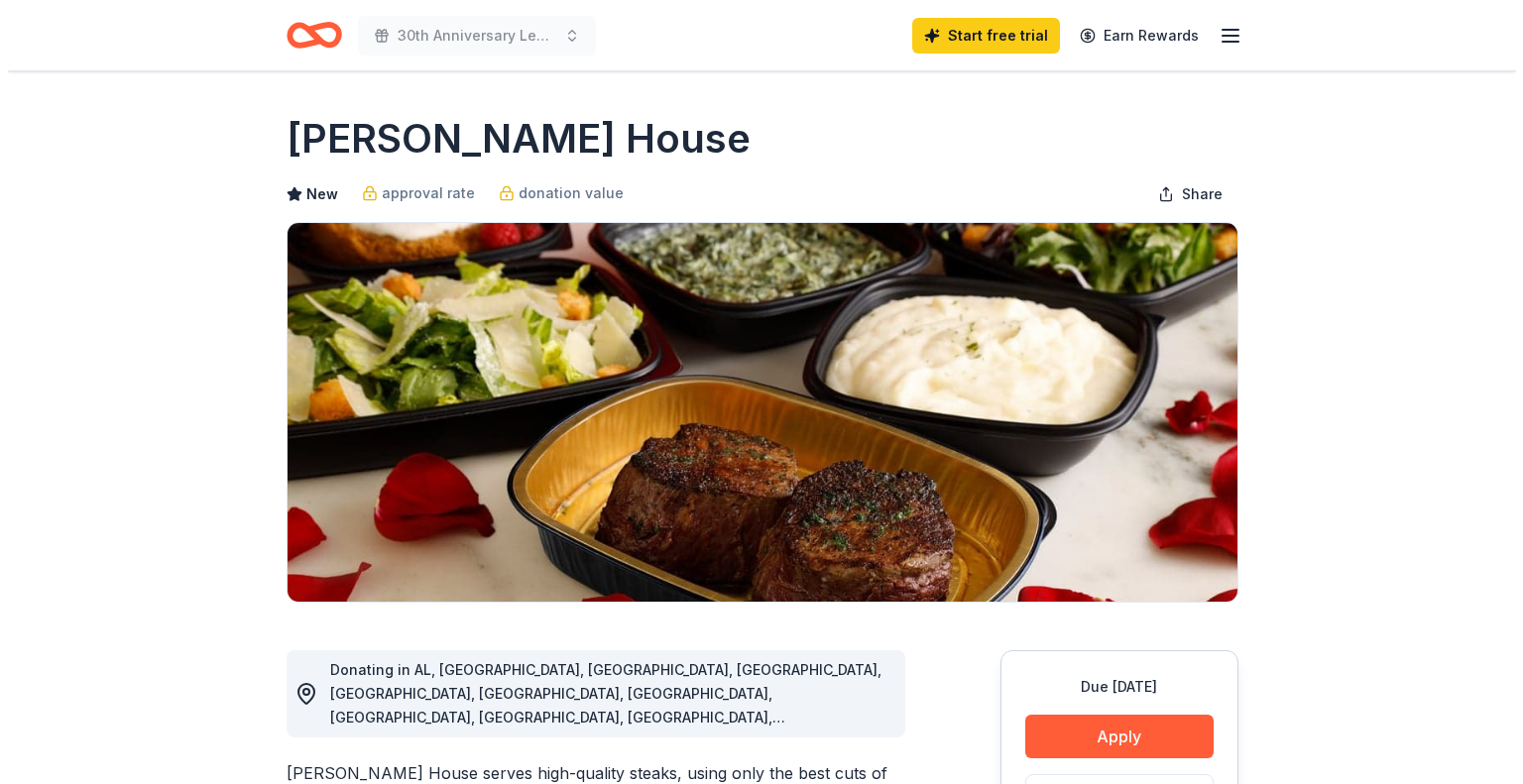 scroll, scrollTop: 0, scrollLeft: 0, axis: both 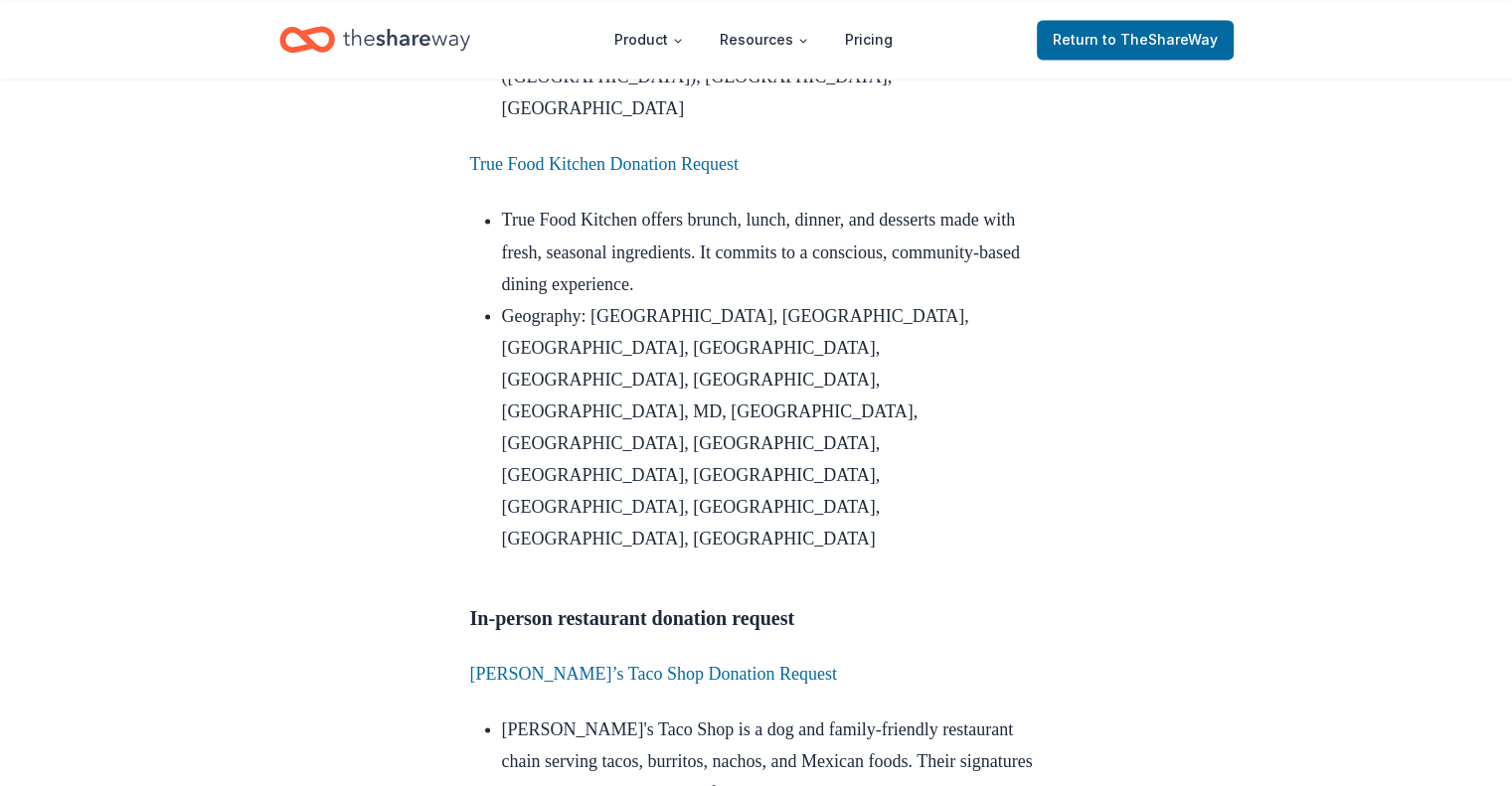 click on "Olive Garden Donation Request" at bounding box center [756, 1817] 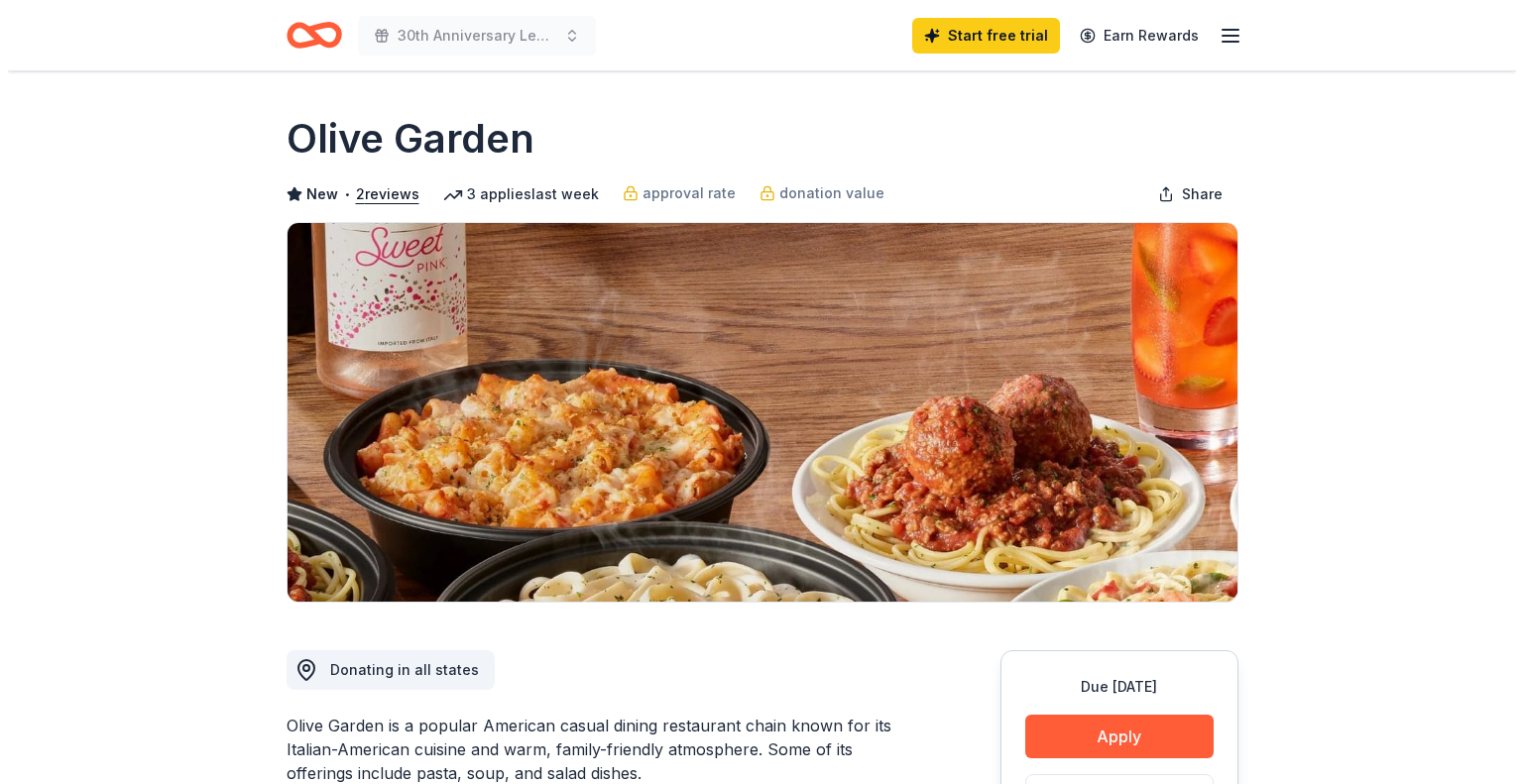 scroll, scrollTop: 0, scrollLeft: 0, axis: both 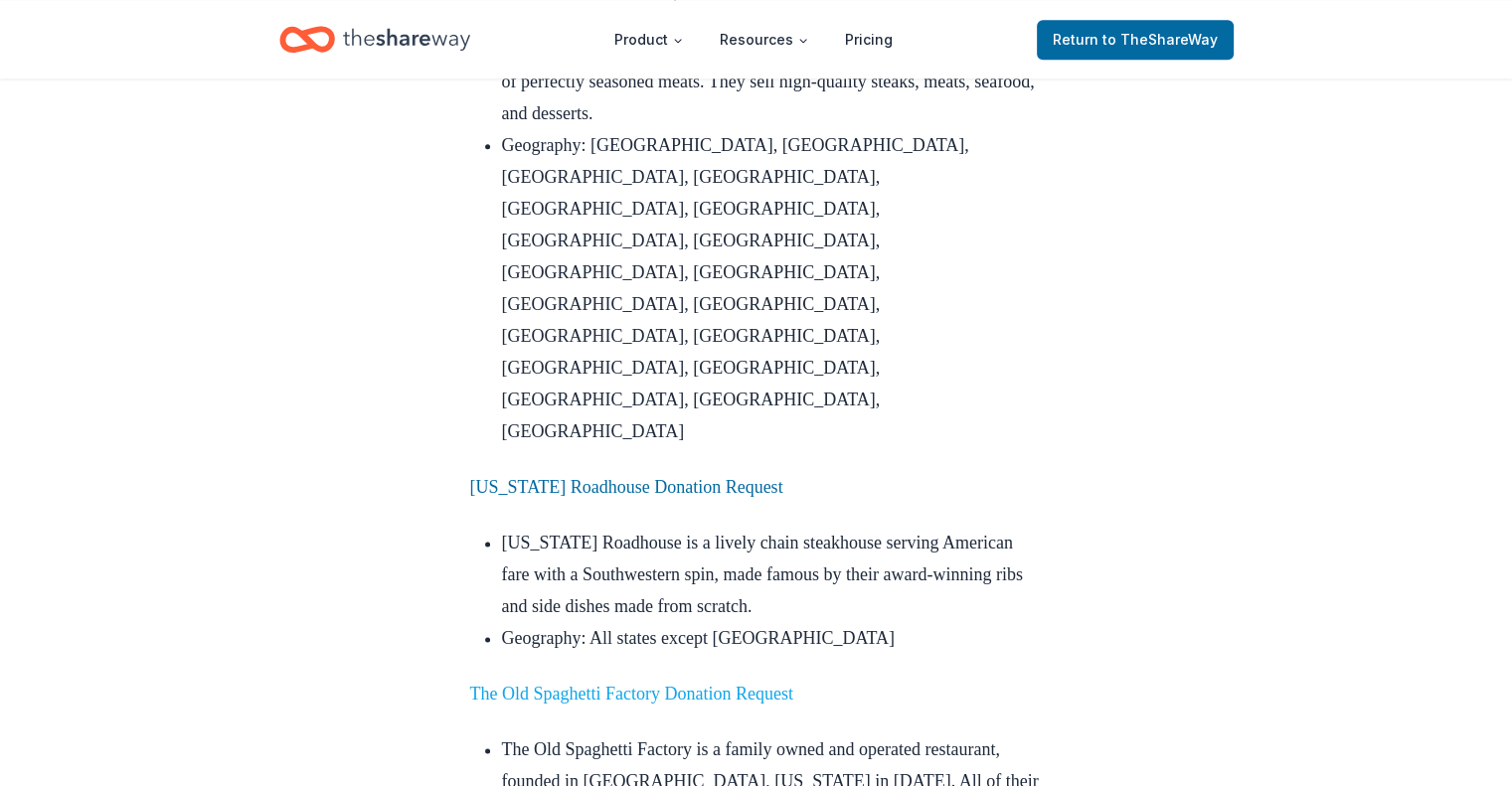 click on "The Old Spaghetti Factory Donation Request" at bounding box center (631, 694) 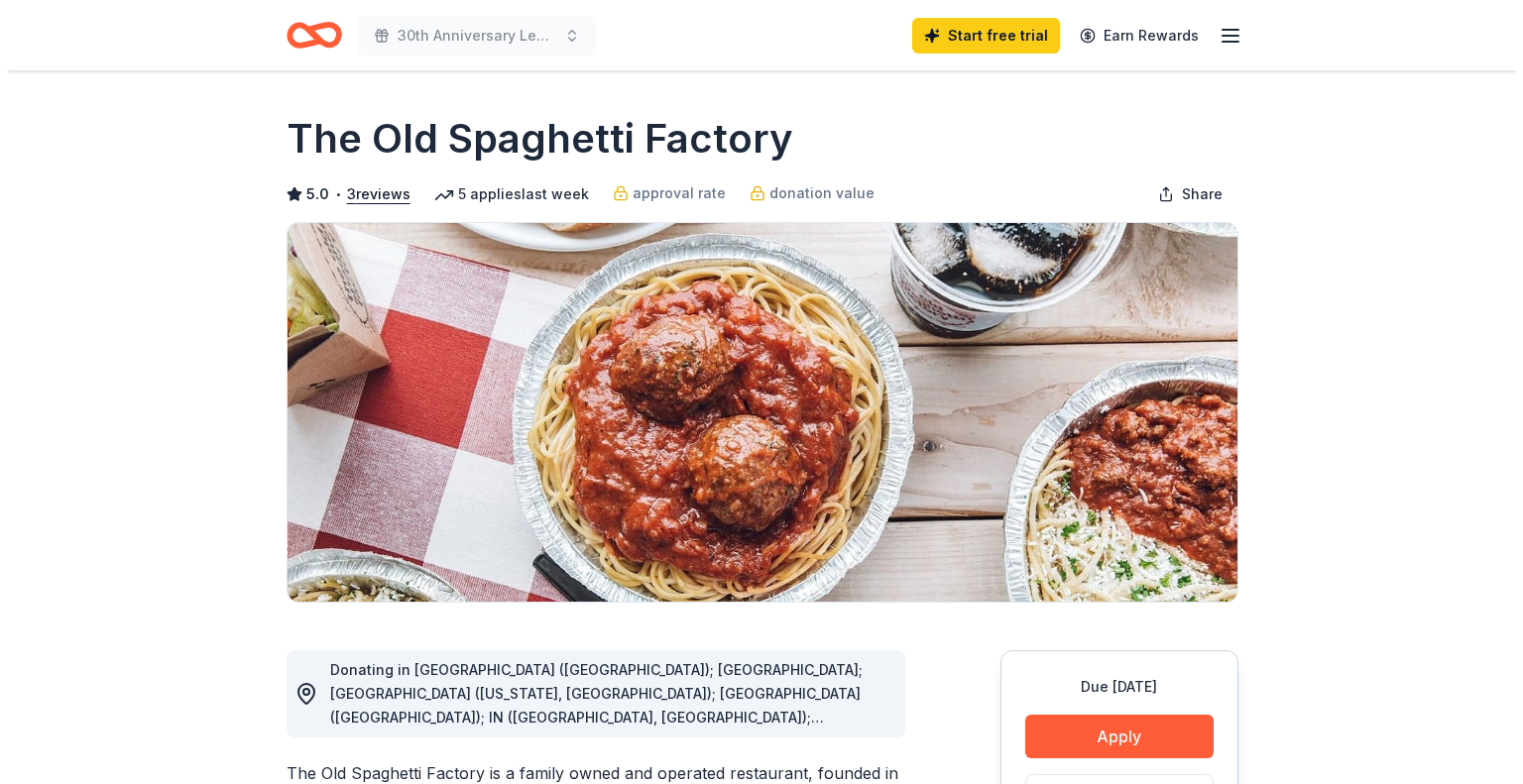 scroll, scrollTop: 0, scrollLeft: 0, axis: both 